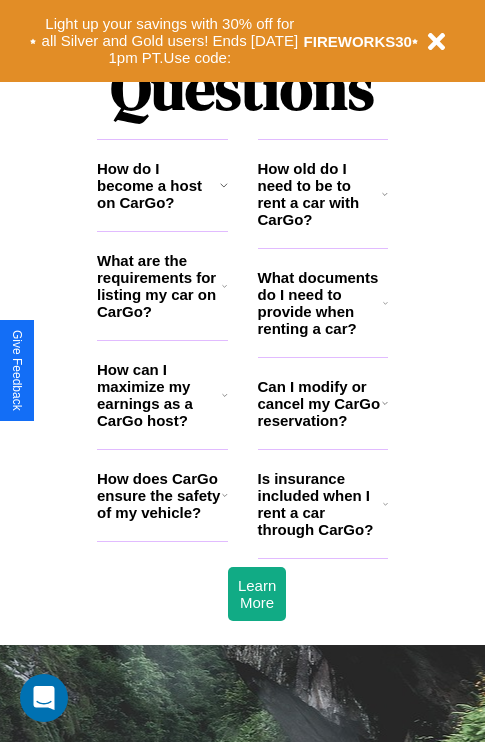scroll, scrollTop: 2423, scrollLeft: 0, axis: vertical 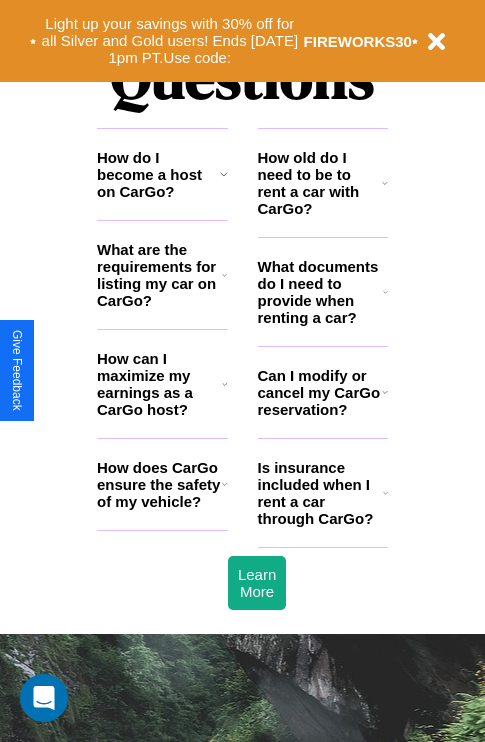 click on "How old do I need to be to rent a car with CarGo?" at bounding box center (320, 183) 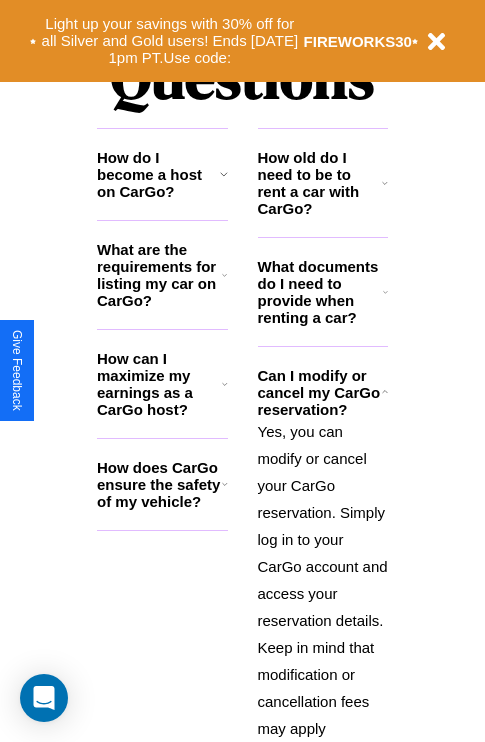 click on "How does CarGo ensure the safety of my vehicle?" at bounding box center (159, 484) 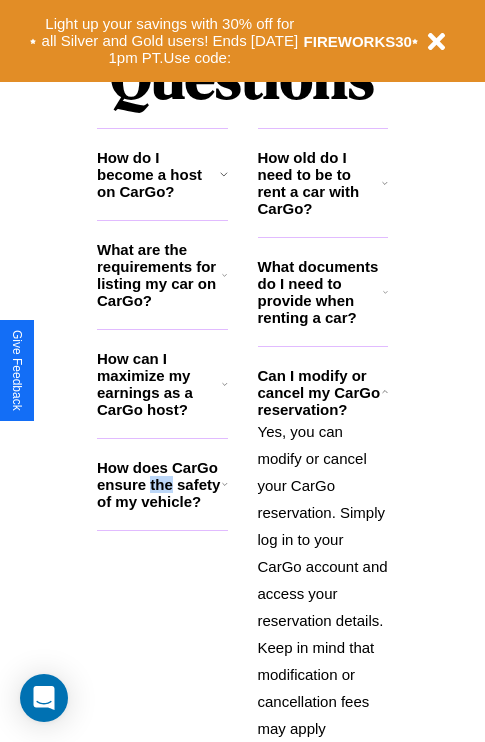 click on "How does CarGo ensure the safety of my vehicle?" at bounding box center (159, 484) 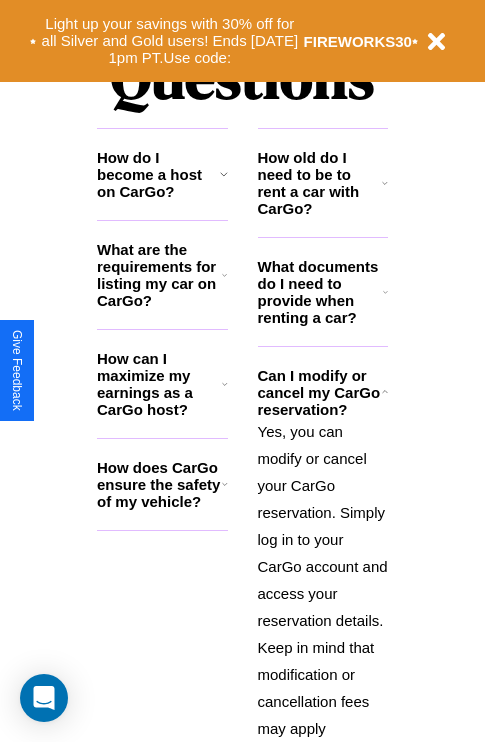 click 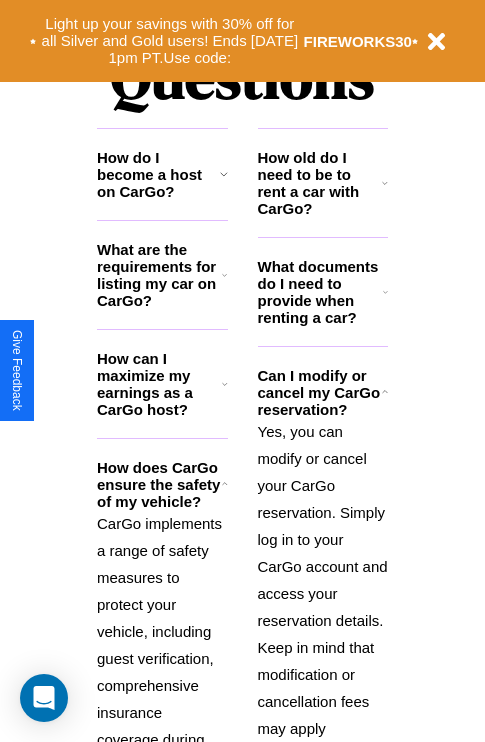 click on "How do I become a host on CarGo?" at bounding box center (158, 174) 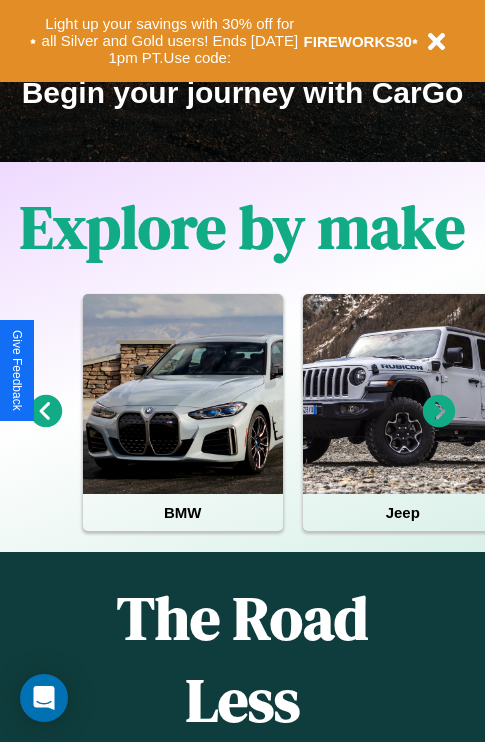 scroll, scrollTop: 308, scrollLeft: 0, axis: vertical 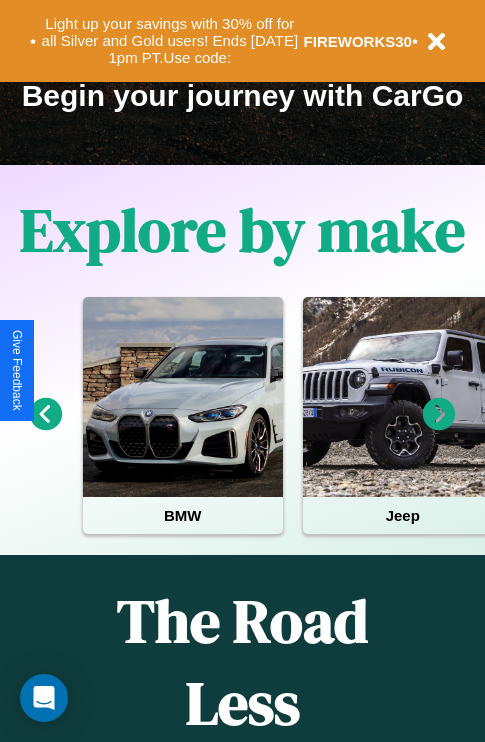 click 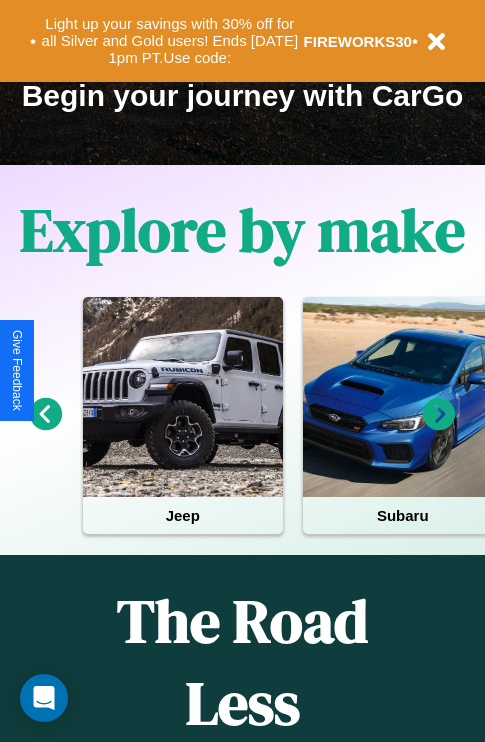 click 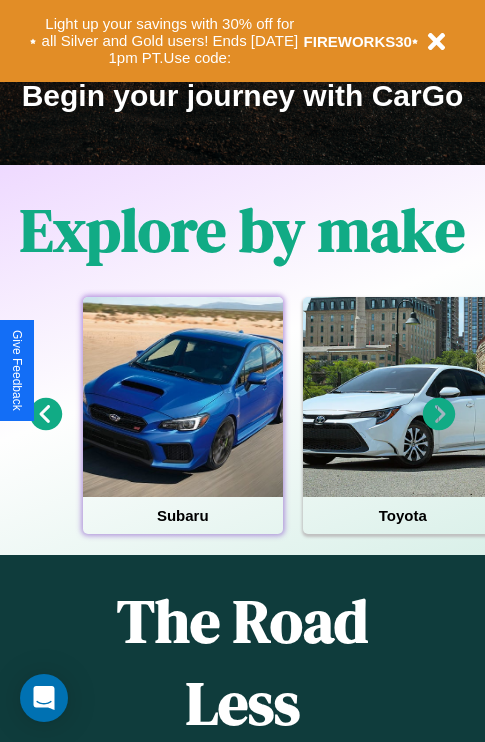 click at bounding box center [183, 397] 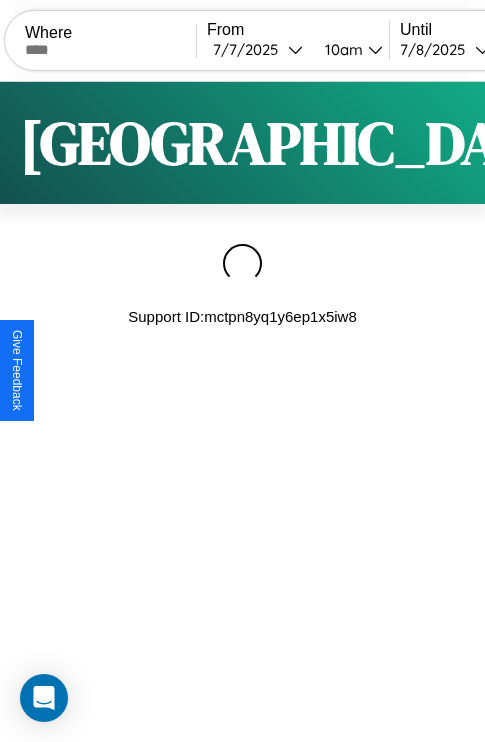 scroll, scrollTop: 0, scrollLeft: 0, axis: both 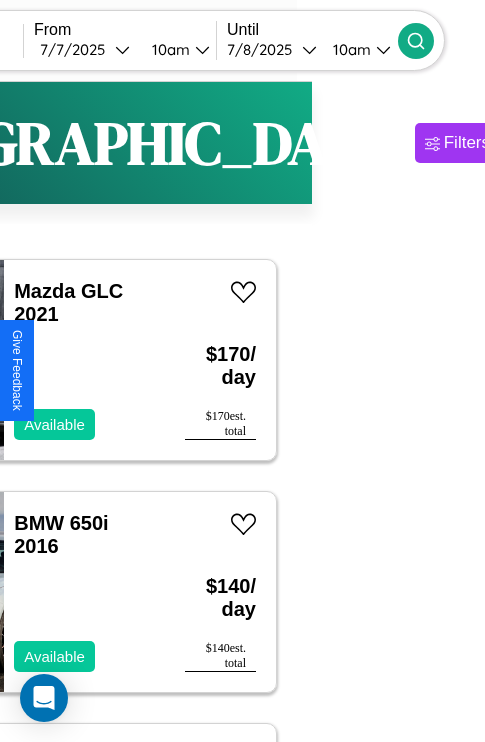 type on "*****" 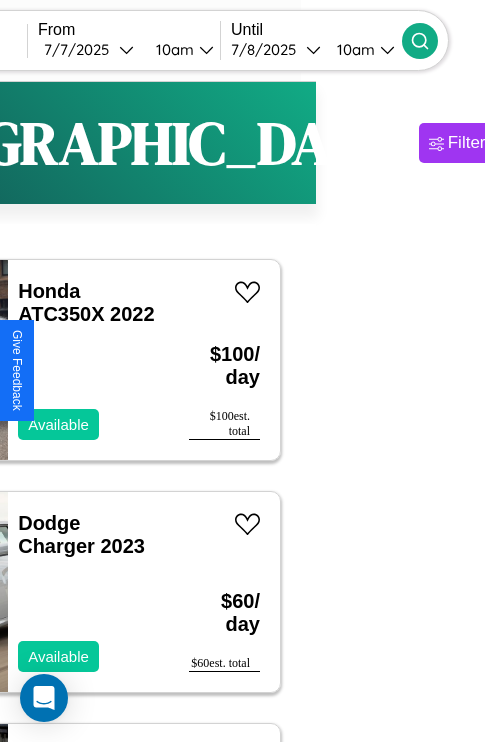 scroll, scrollTop: 13, scrollLeft: 150, axis: both 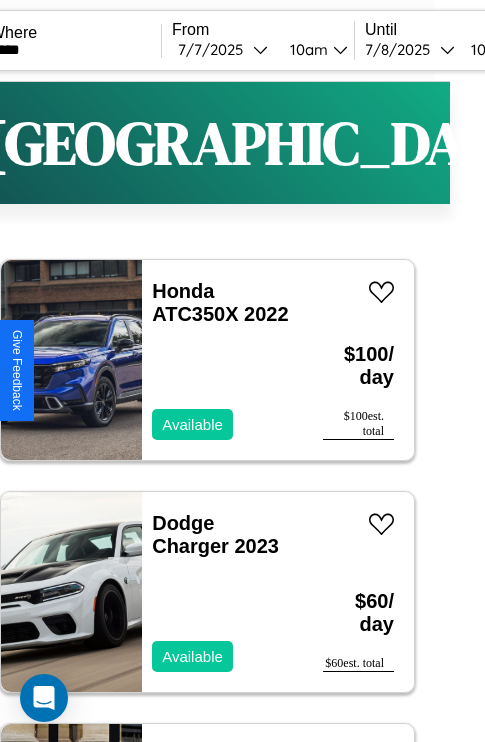 click on "Filters" at bounding box center (605, 143) 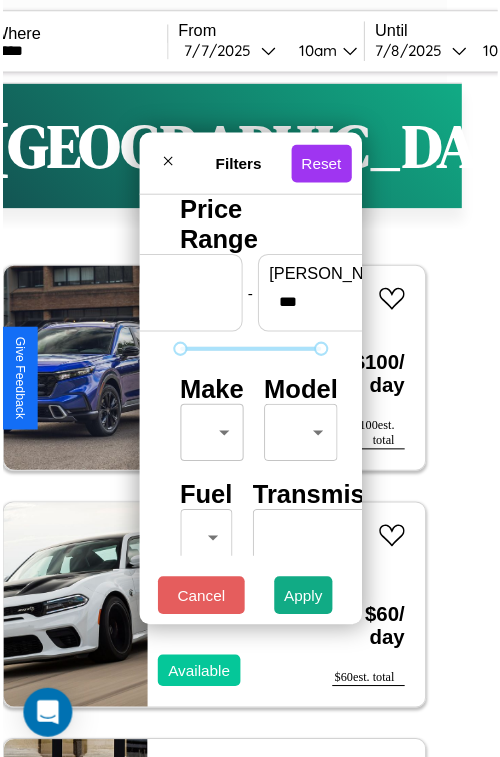 scroll, scrollTop: 59, scrollLeft: 0, axis: vertical 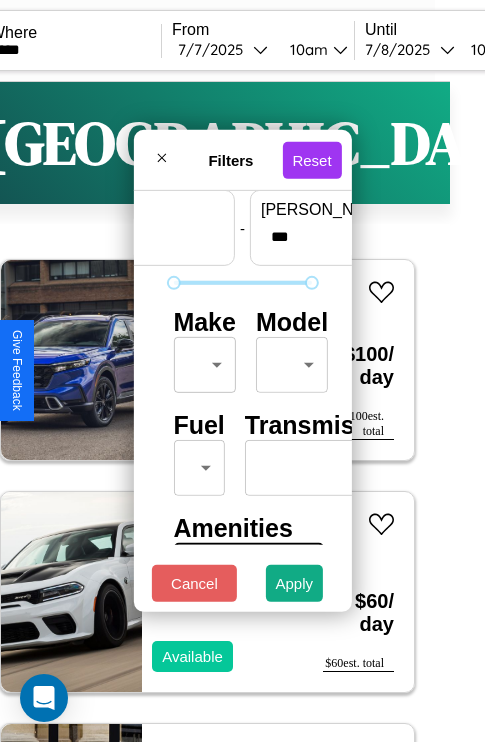 click on "CarGo Where ***** From [DATE] 10am Until [DATE] 10am Become a Host Login Sign Up [GEOGRAPHIC_DATA] Filters 125  cars in this area These cars can be picked up in this city. Honda   ATC350X   2022 Available $ 100  / day $ 100  est. total Dodge   Charger   2023 Available $ 60  / day $ 60  est. total Alfa Romeo   164   2014 Available $ 180  / day $ 180  est. total Ford   LLS9000   2023 Available $ 150  / day $ 150  est. total Maserati   Granturismo   2020 Available $ 120  / day $ 120  est. total Jaguar   X-Type   2019 Unavailable $ 170  / day $ 170  est. total Volvo   NE64   2014 Available $ 80  / day $ 80  est. total Nissan   NISSAN Z   2022 Available $ 100  / day $ 100  est. total Bentley   Mulsanne   2020 Available $ 140  / day $ 140  est. total Hummer   H3T   2022 Available $ 180  / day $ 180  est. total Lexus   RC   2014 Available $ 70  / day $ 70  est. total Tesla   Roadster   2016 Available $ 140  / day $ 140  est. total Audi   4000   2017 Unavailable $ 80  / day $ 80  est. total Land Rover   LR4   2022 $" at bounding box center (207, 412) 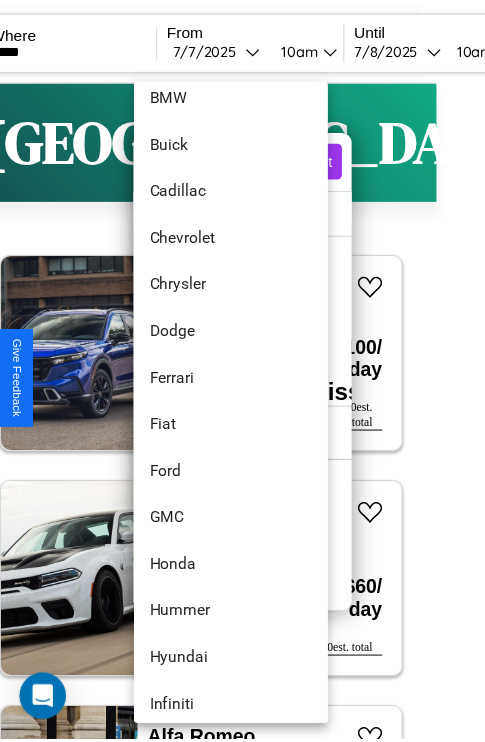 scroll, scrollTop: 422, scrollLeft: 0, axis: vertical 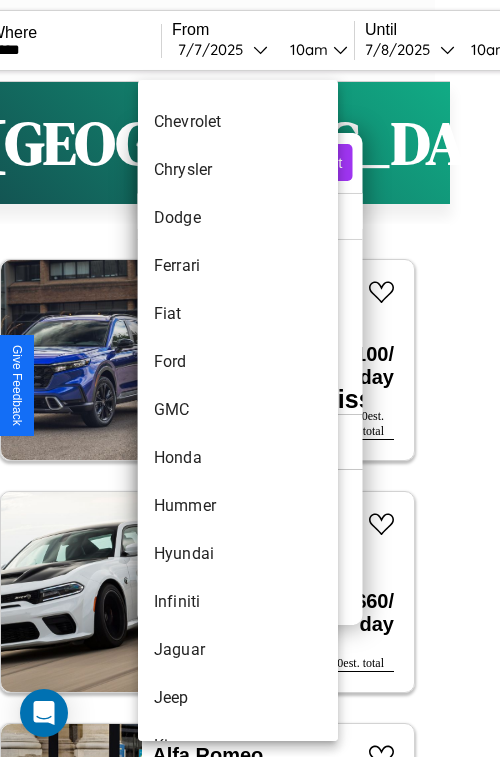 click on "GMC" at bounding box center [238, 410] 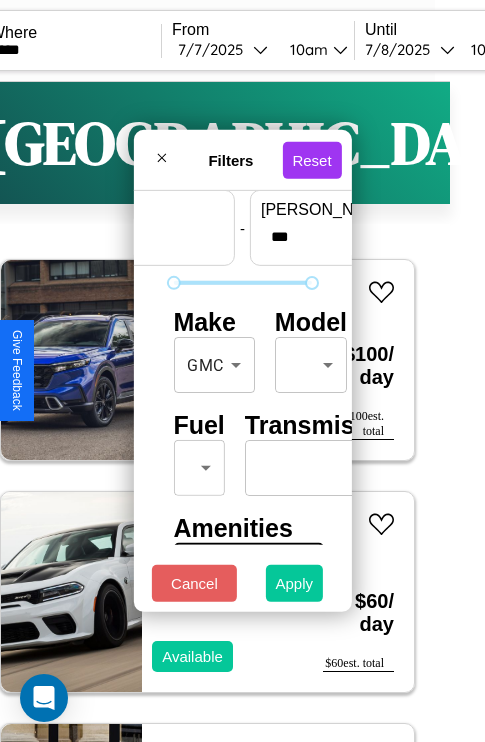 click on "Apply" at bounding box center [295, 583] 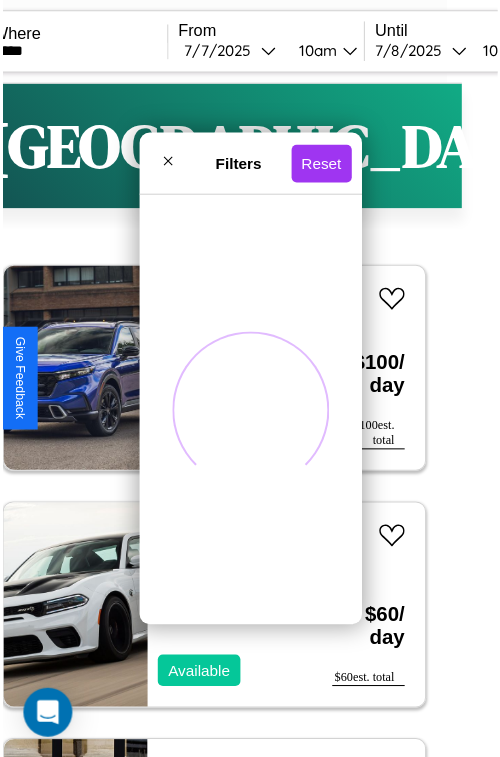 scroll, scrollTop: 0, scrollLeft: 0, axis: both 